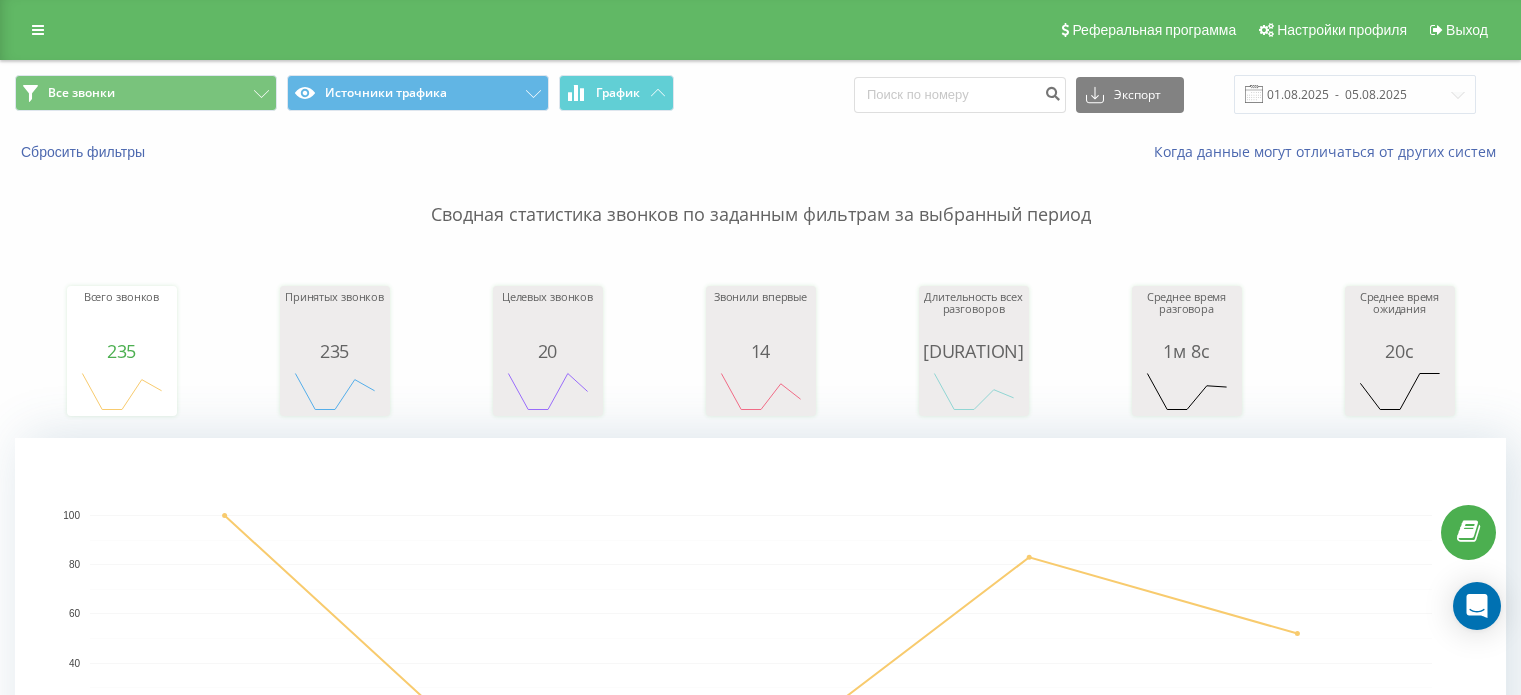 scroll, scrollTop: 0, scrollLeft: 0, axis: both 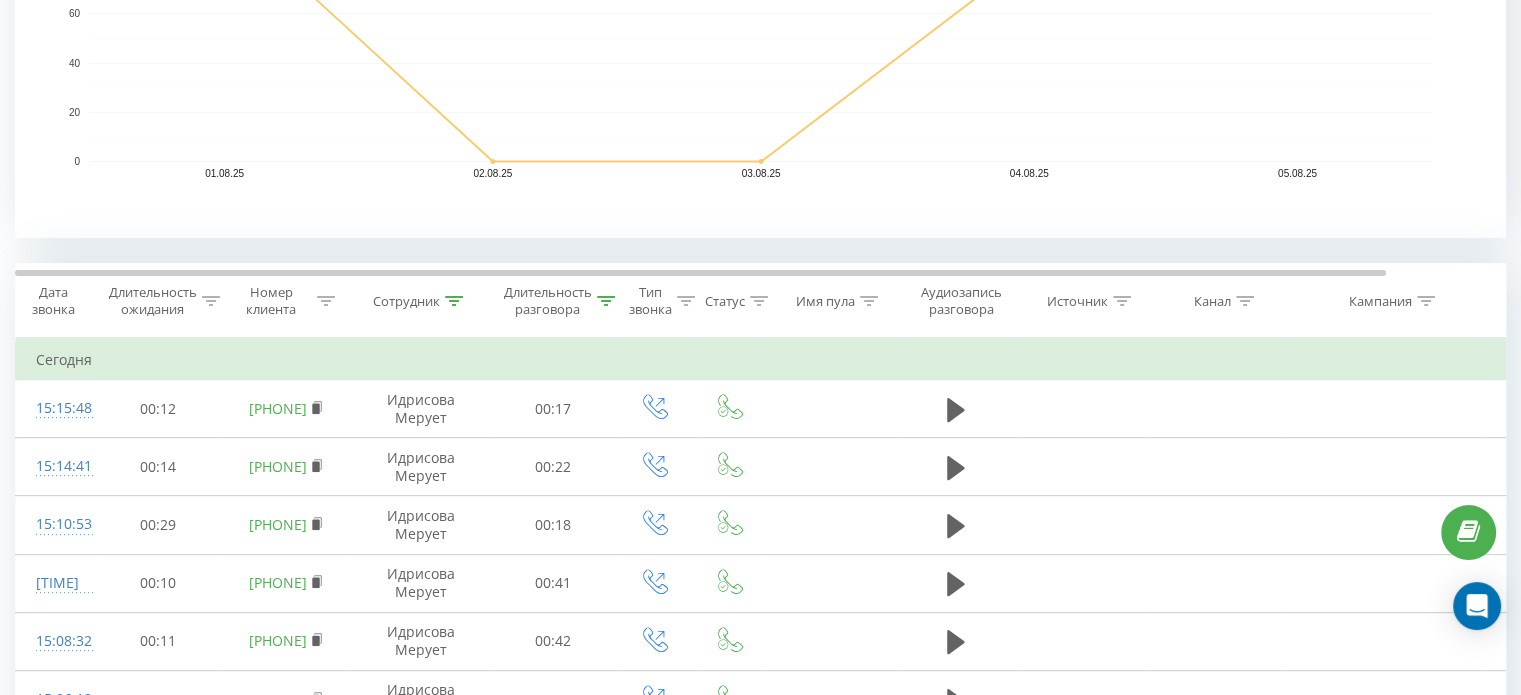click 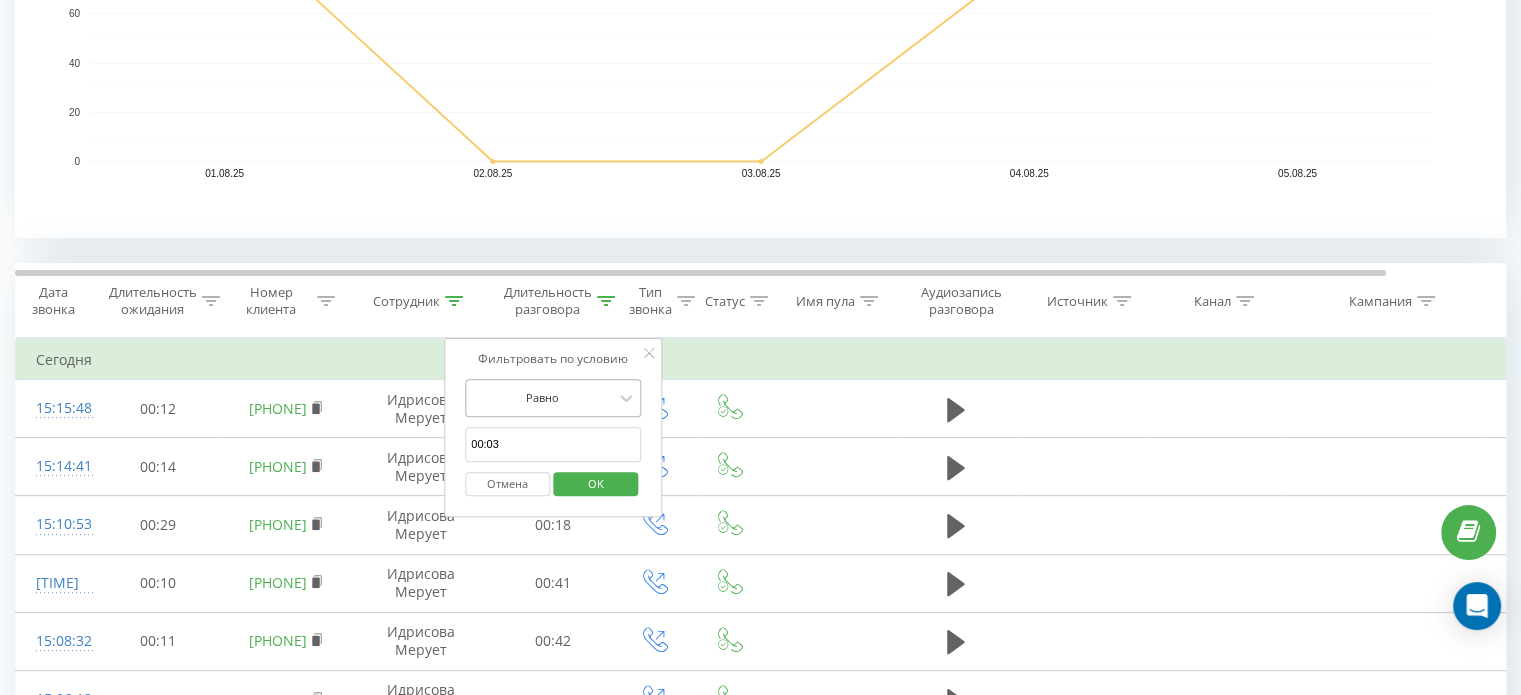 click at bounding box center [542, 397] 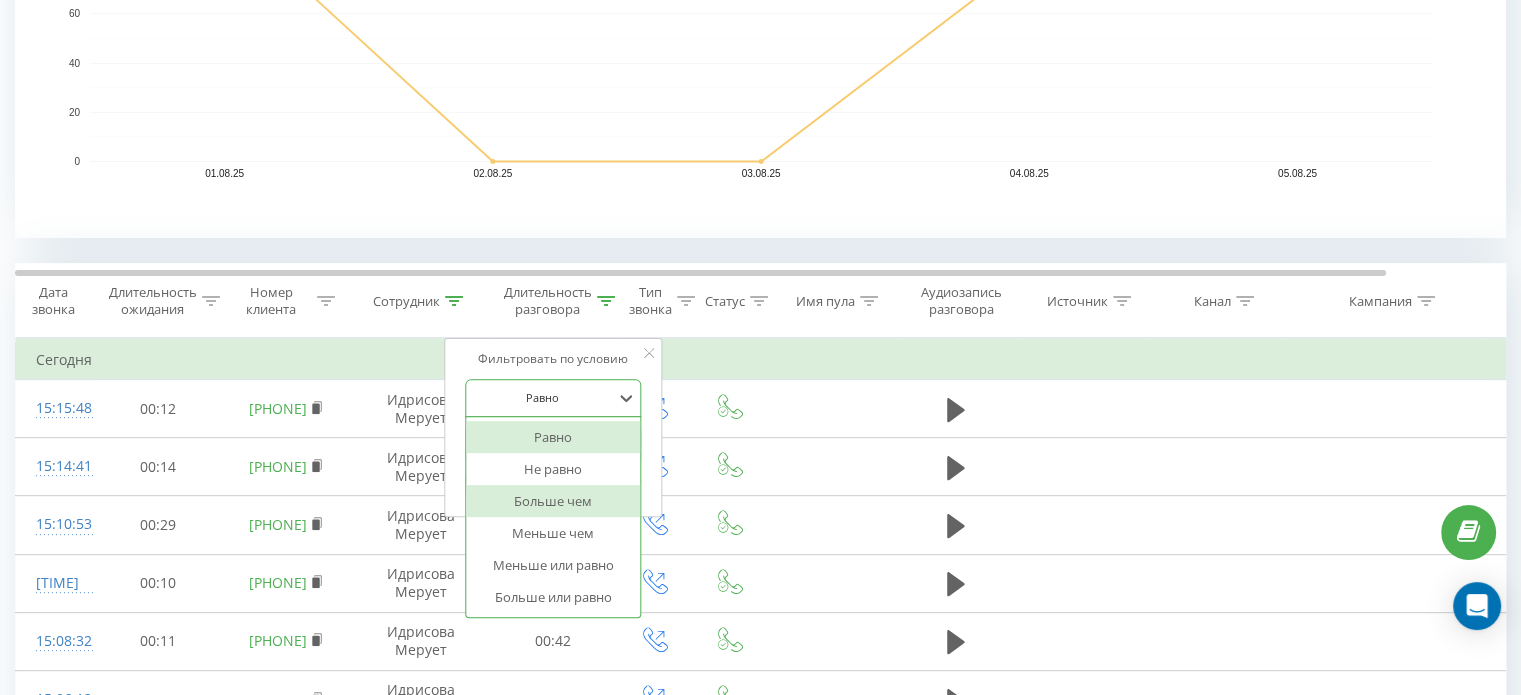 click on "Больше чем" at bounding box center (553, 501) 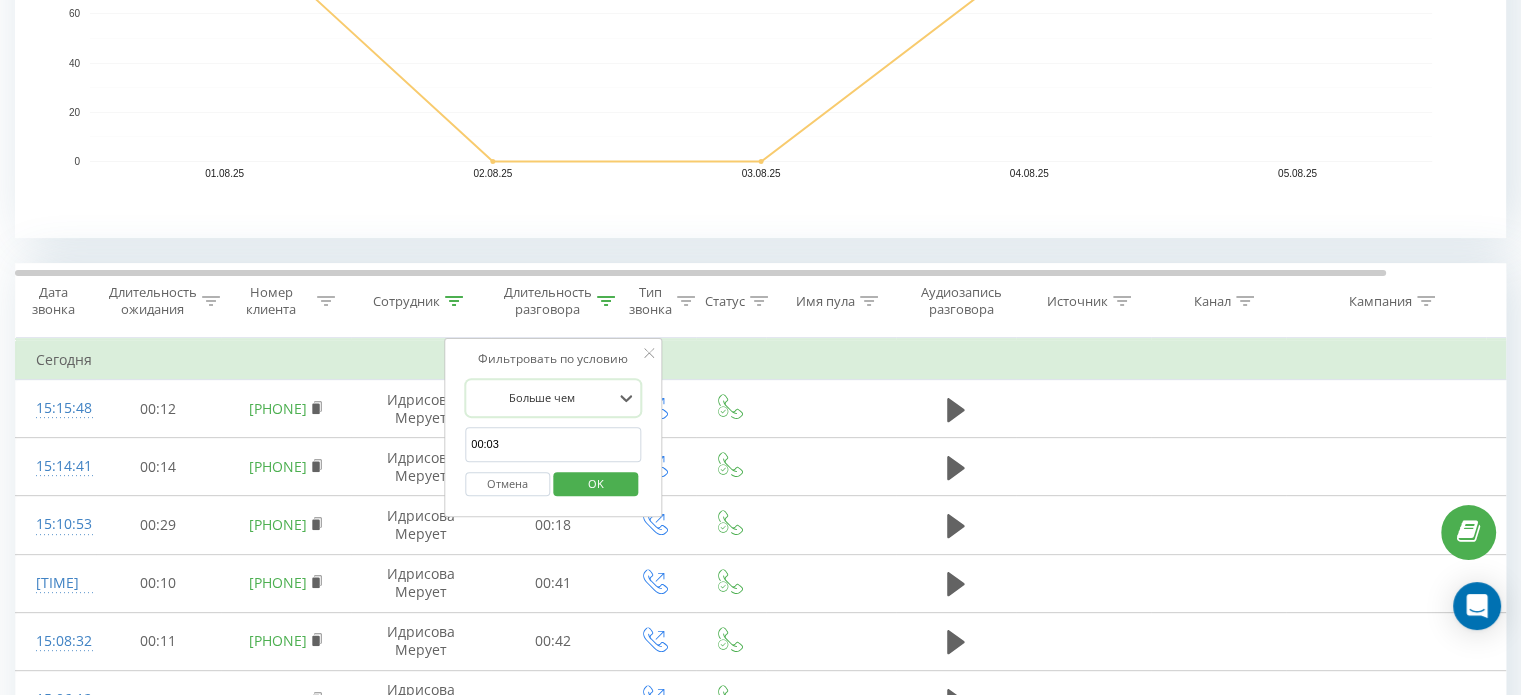 click on "OK" at bounding box center (596, 483) 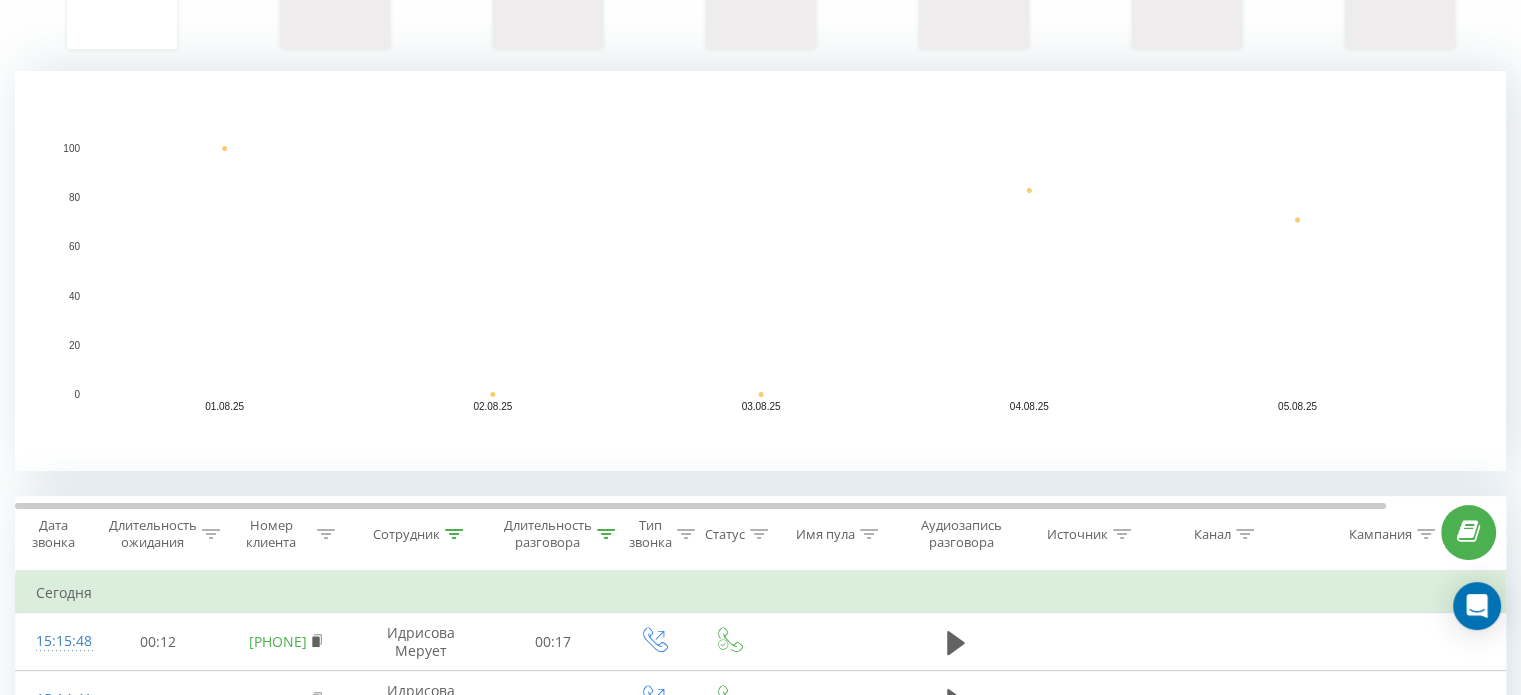 scroll, scrollTop: 580, scrollLeft: 0, axis: vertical 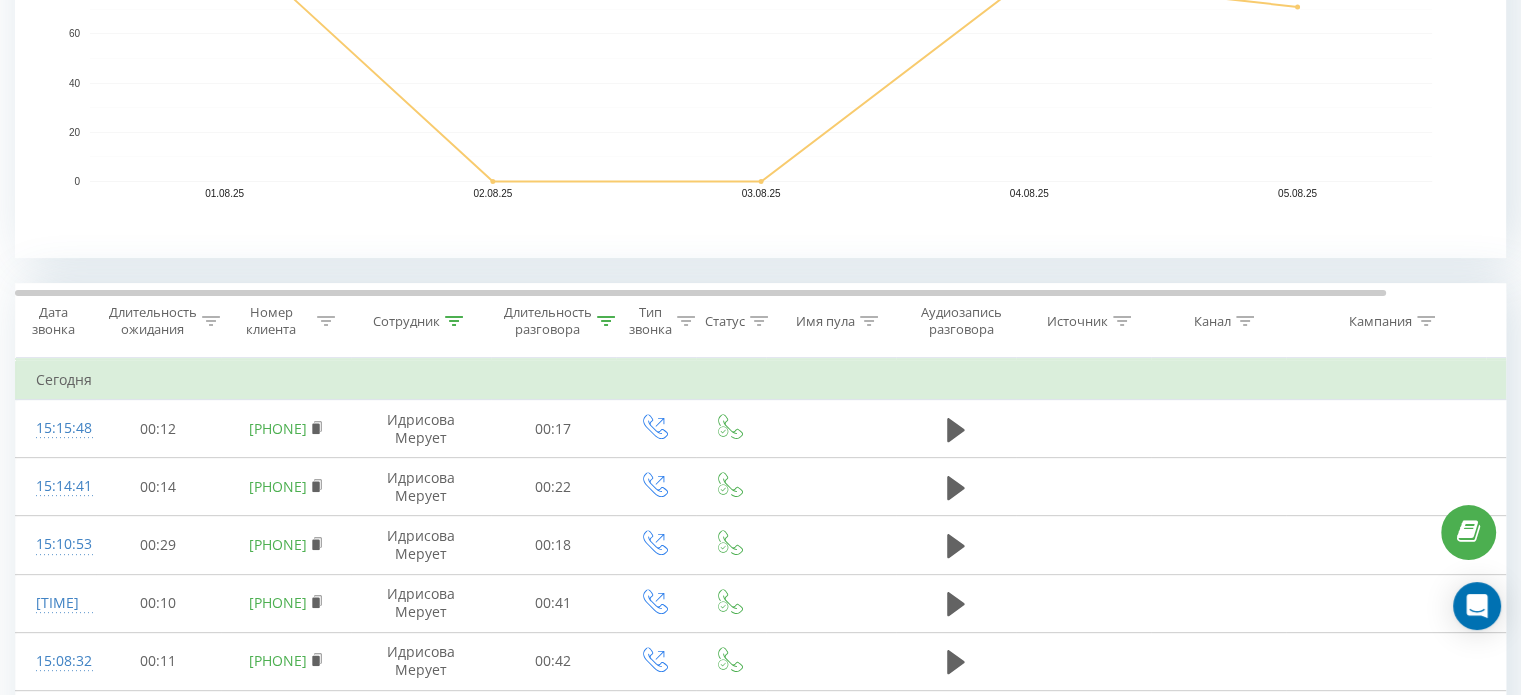 click on "Длительность разговора" at bounding box center [548, 321] 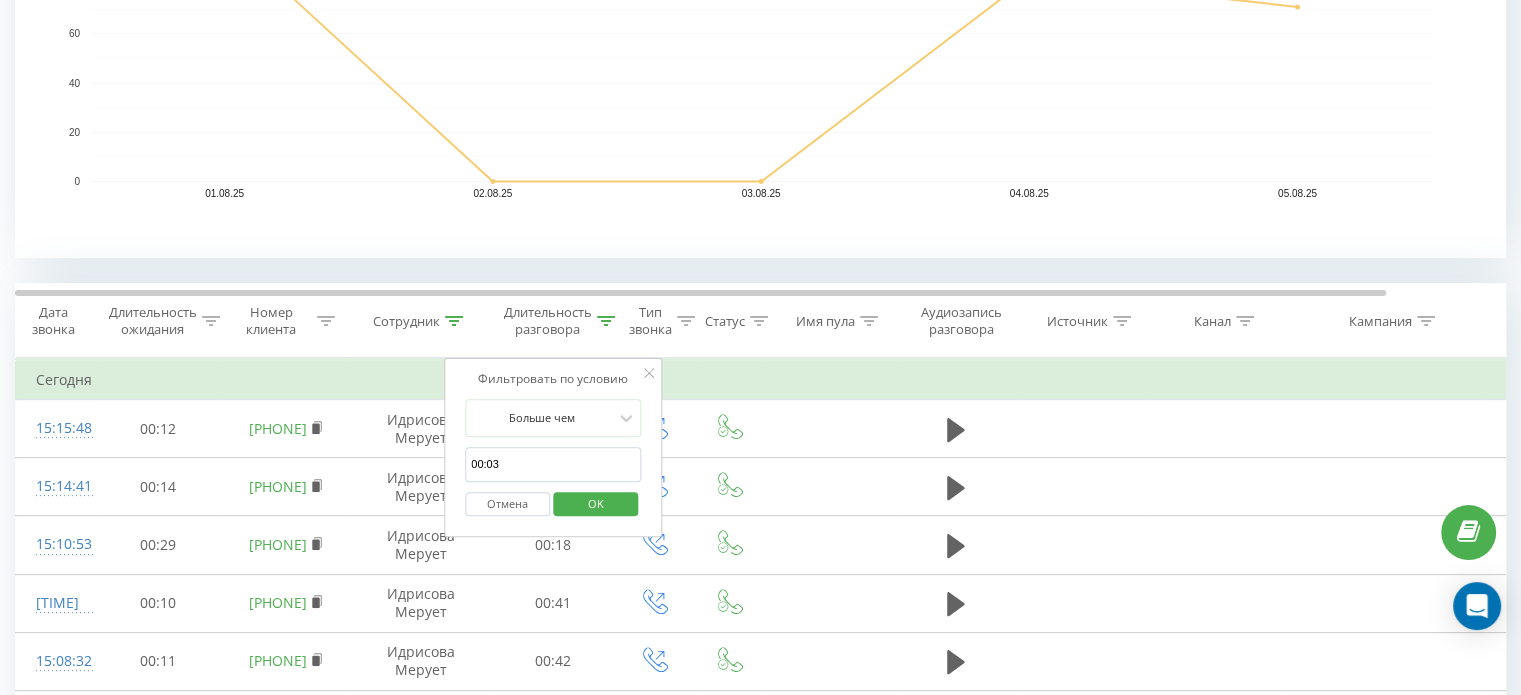 click on "OK" at bounding box center (596, 503) 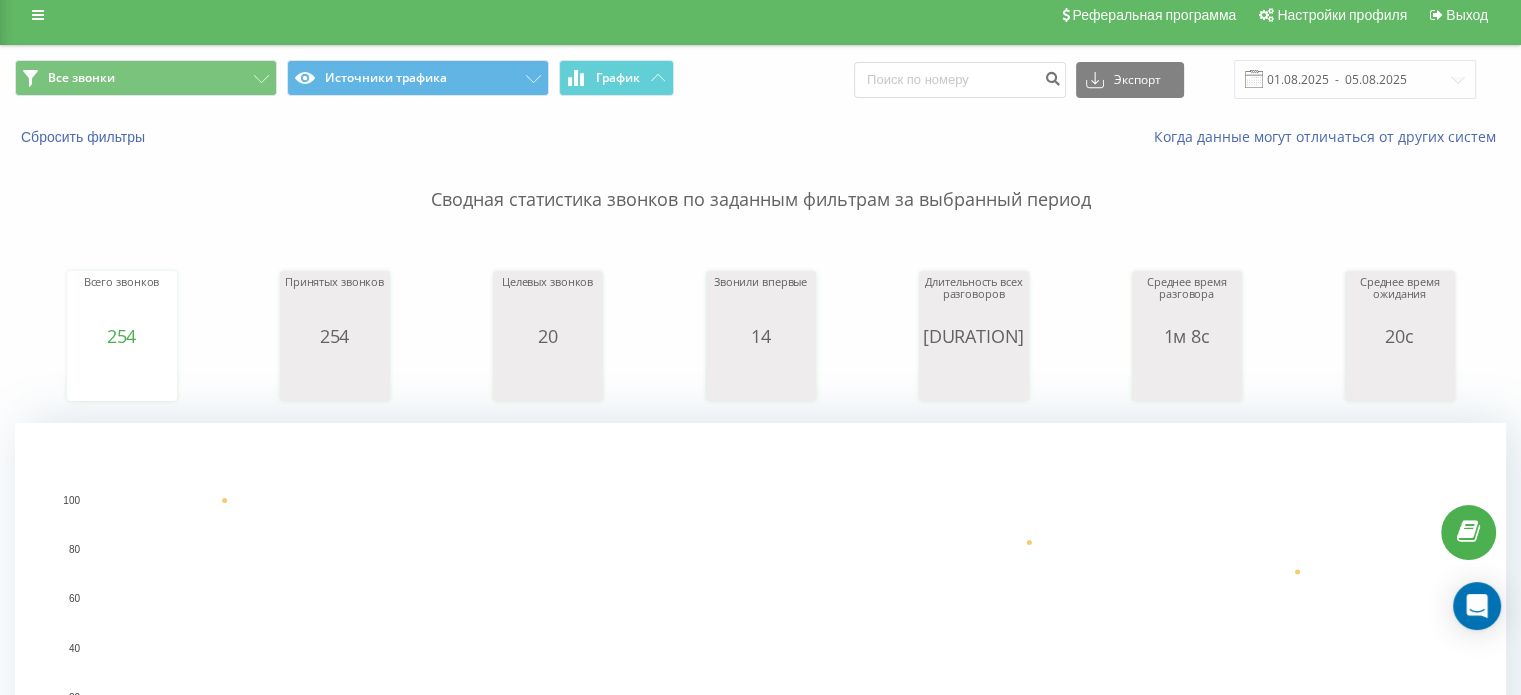 scroll, scrollTop: 0, scrollLeft: 0, axis: both 